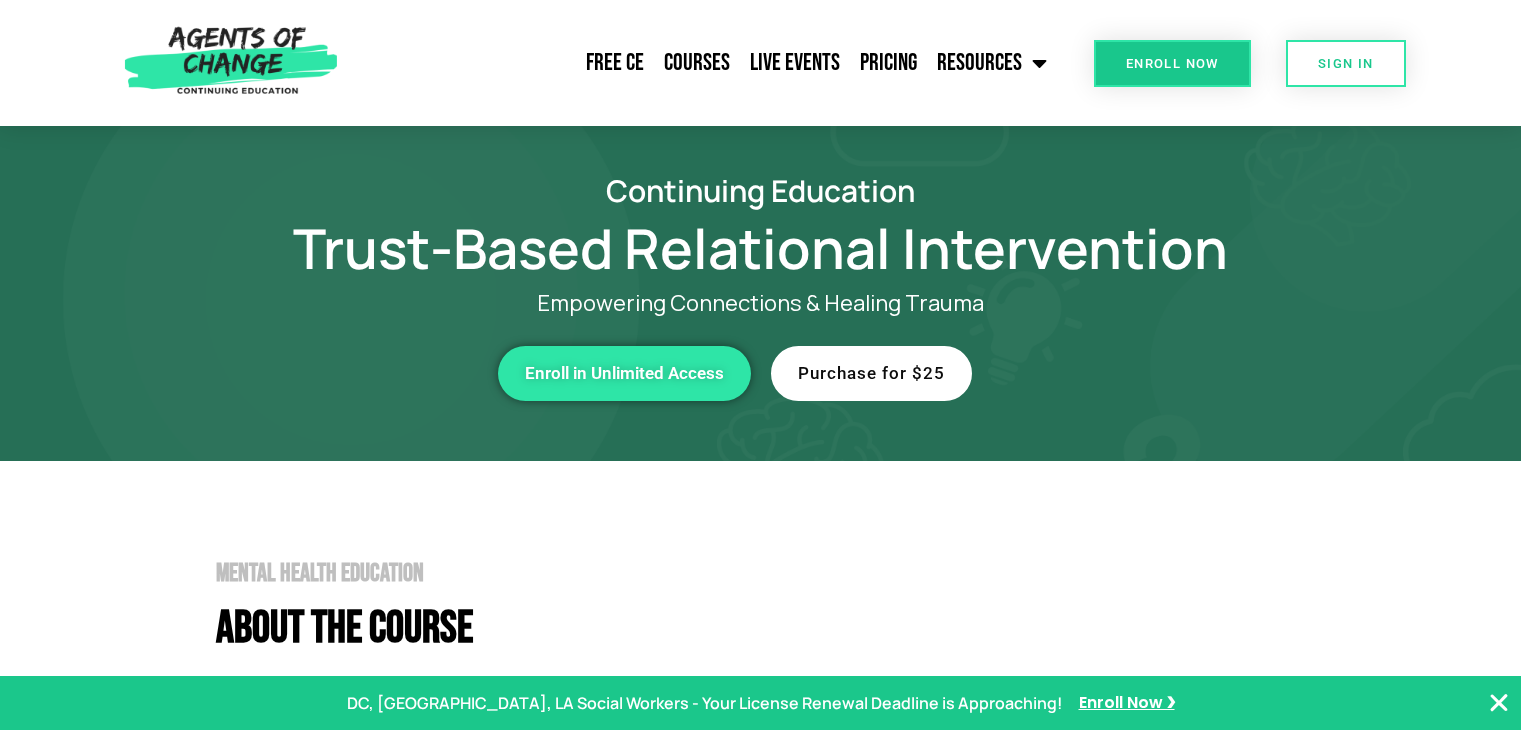 scroll, scrollTop: 0, scrollLeft: 0, axis: both 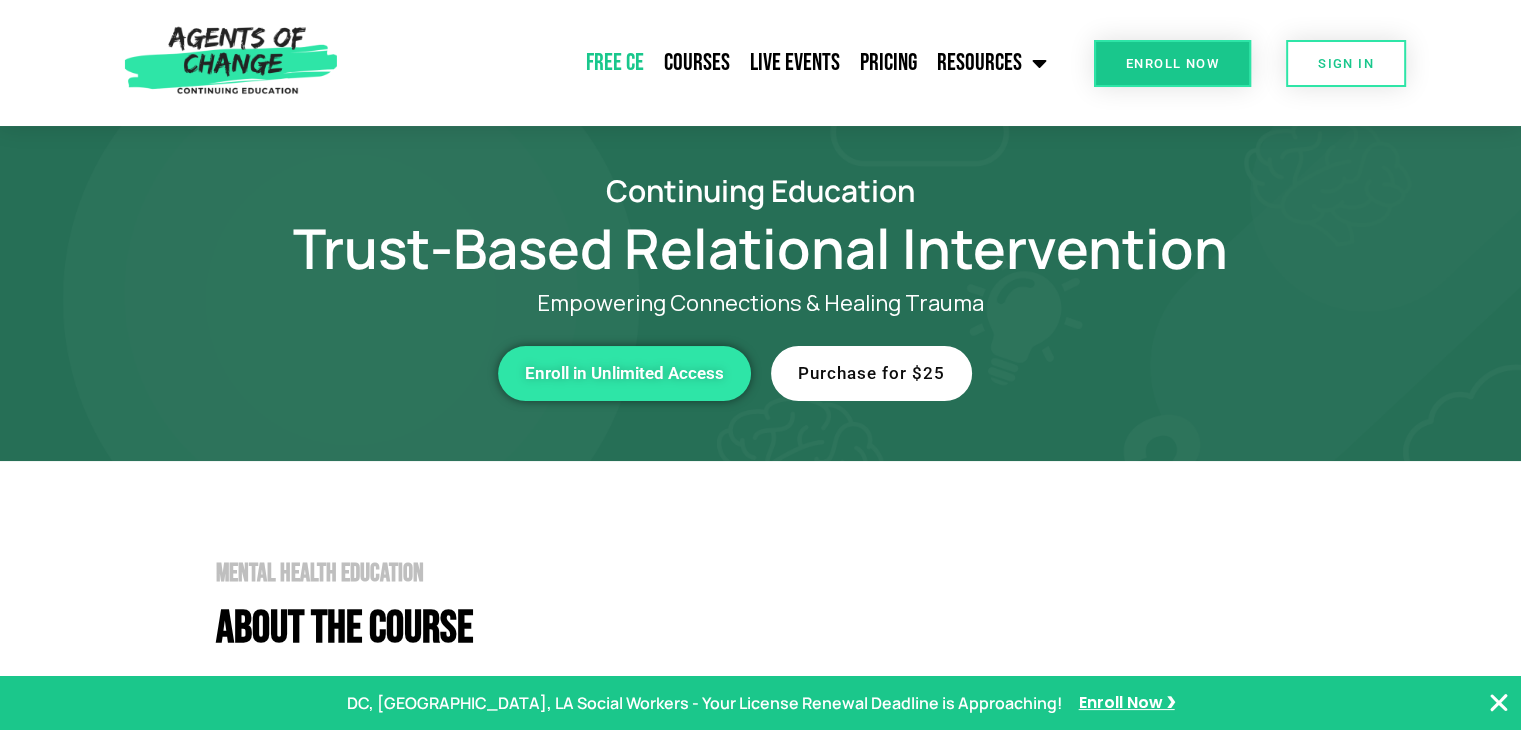 click on "Free CE" 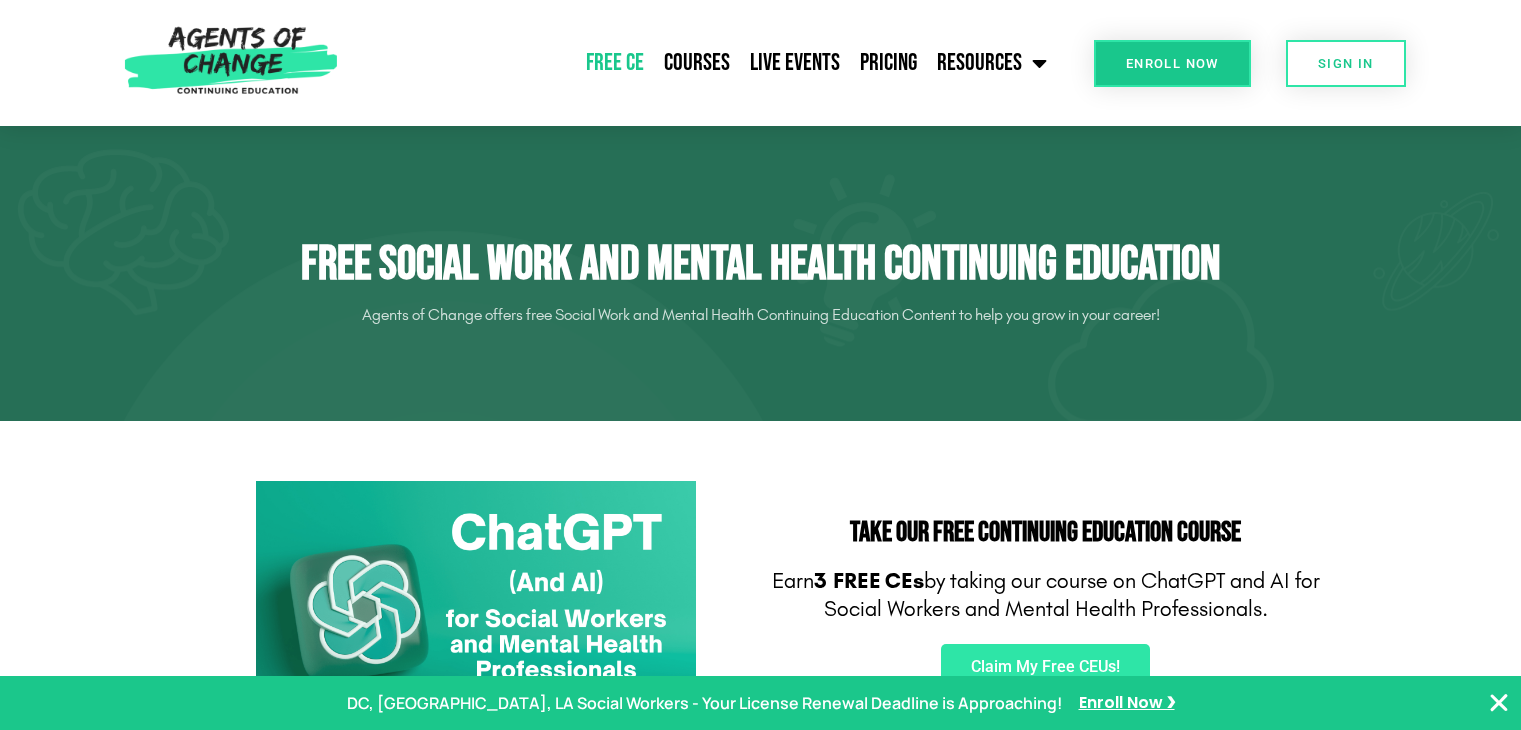 scroll, scrollTop: 0, scrollLeft: 0, axis: both 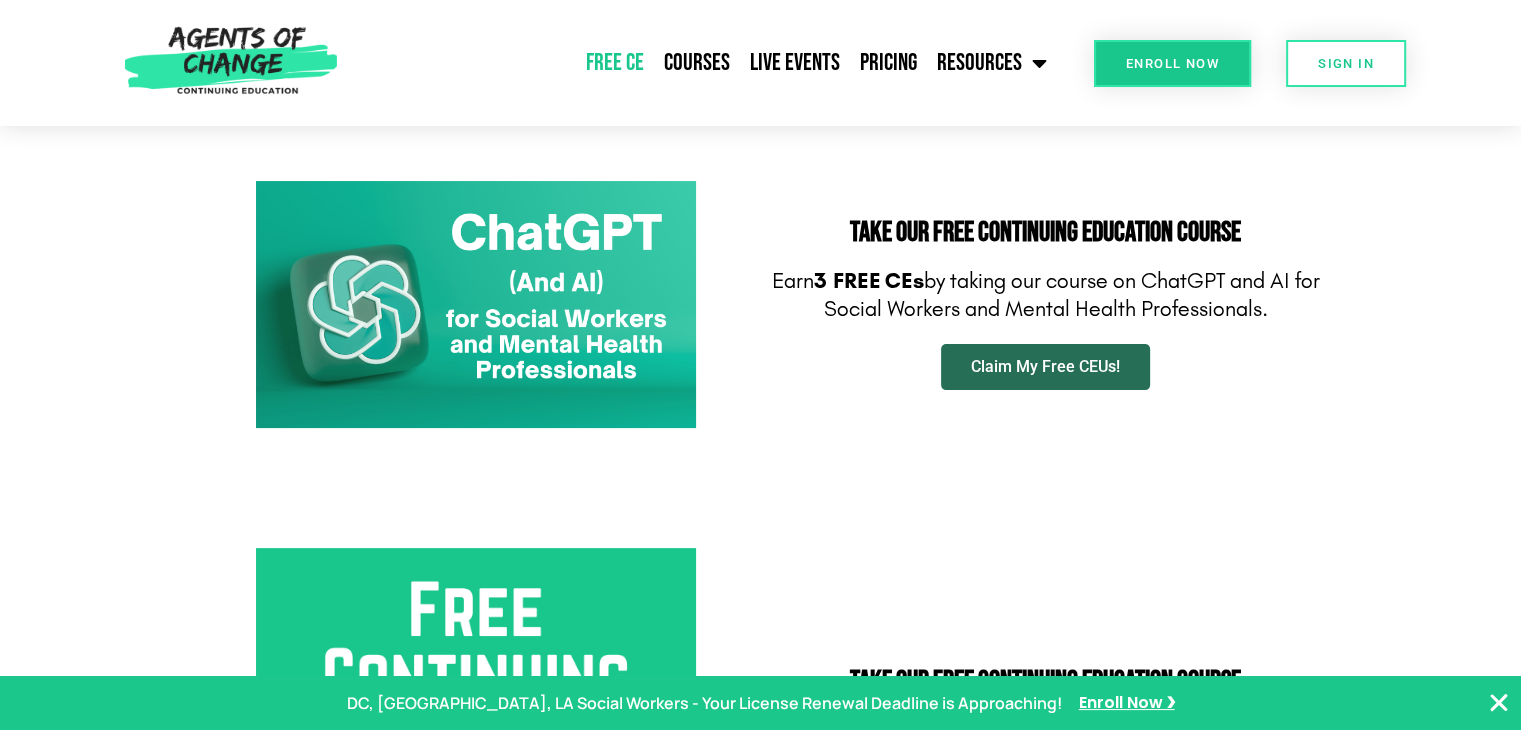 click on "Claim My Free CEUs!" at bounding box center [1045, 367] 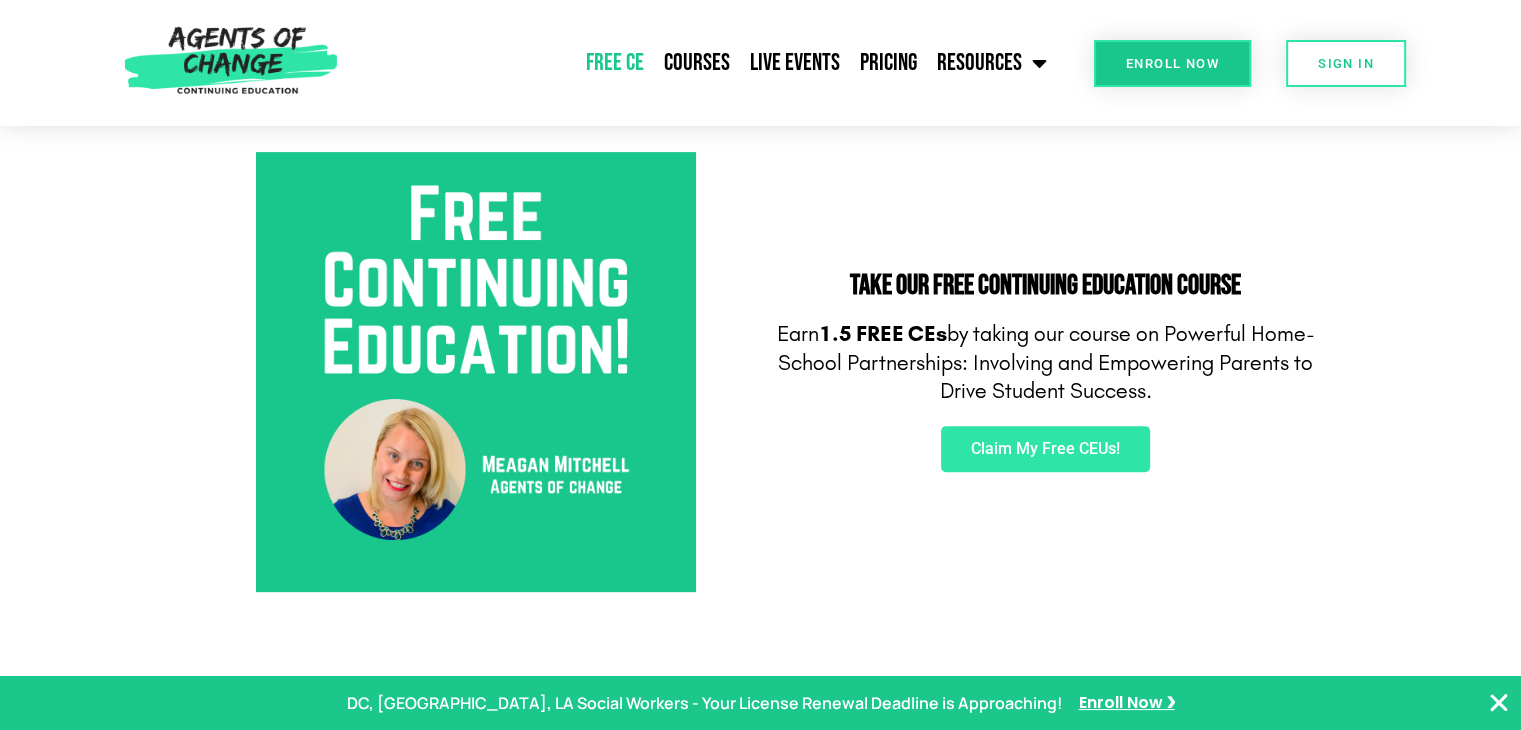 scroll, scrollTop: 700, scrollLeft: 0, axis: vertical 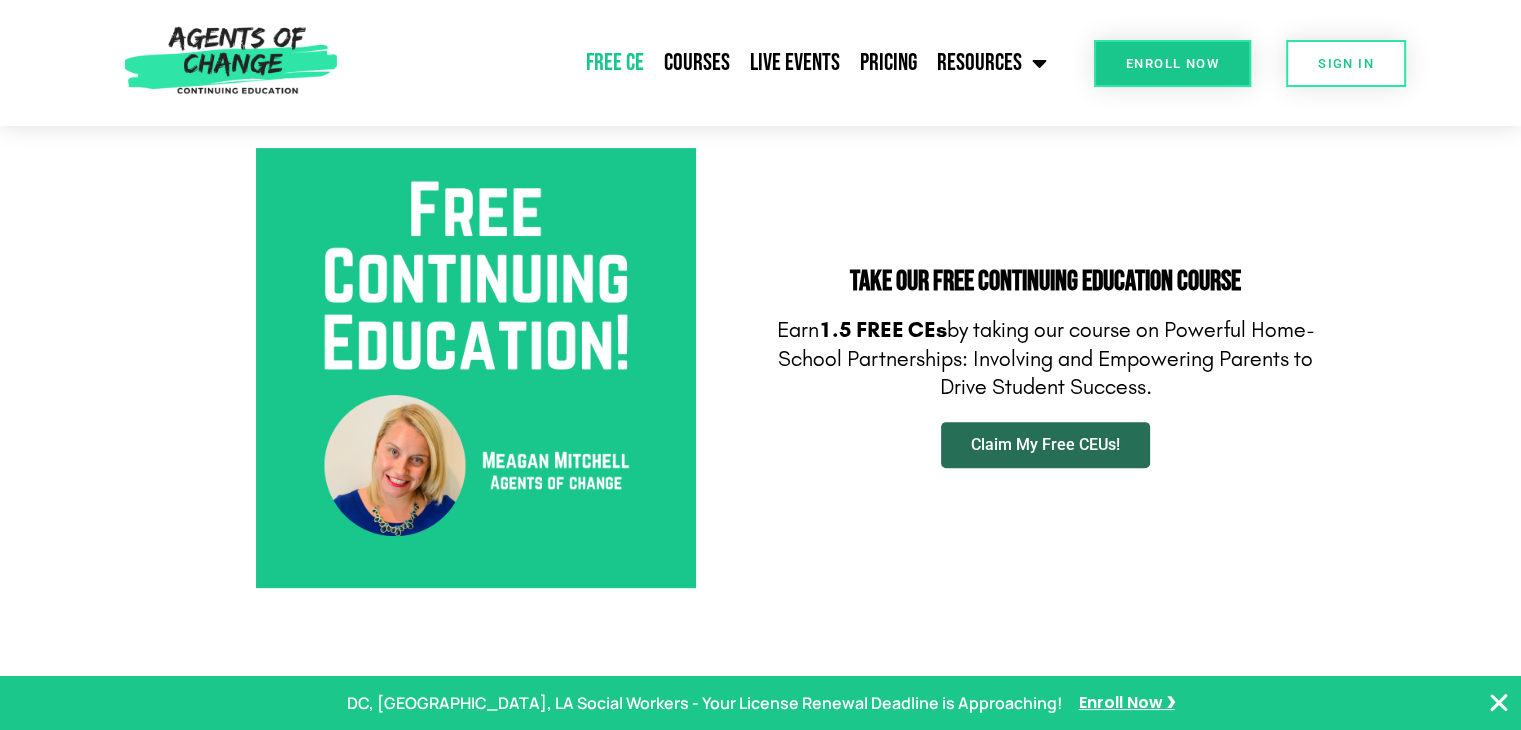 click on "Claim My Free CEUs!" at bounding box center (1045, 445) 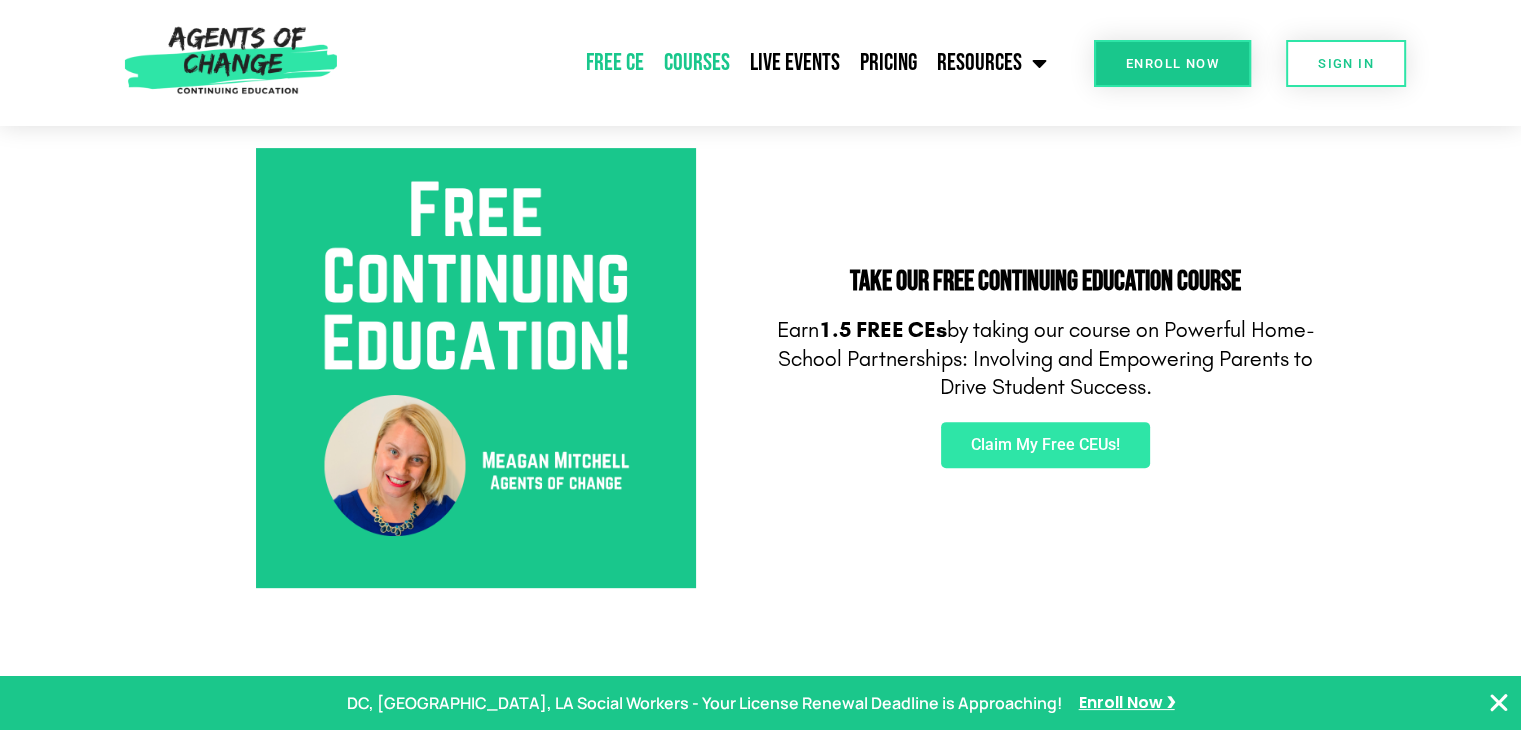 click on "Courses" 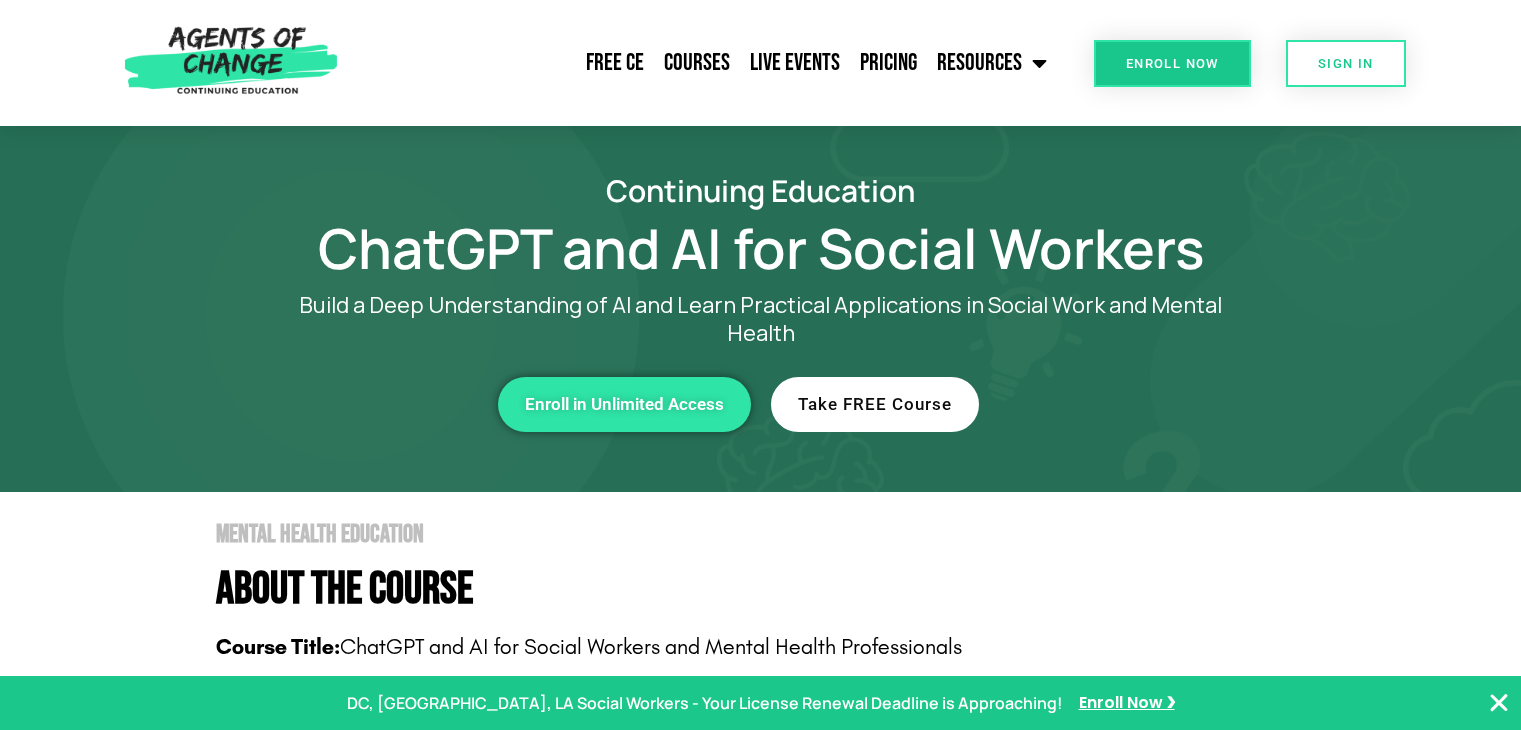 scroll, scrollTop: 96, scrollLeft: 0, axis: vertical 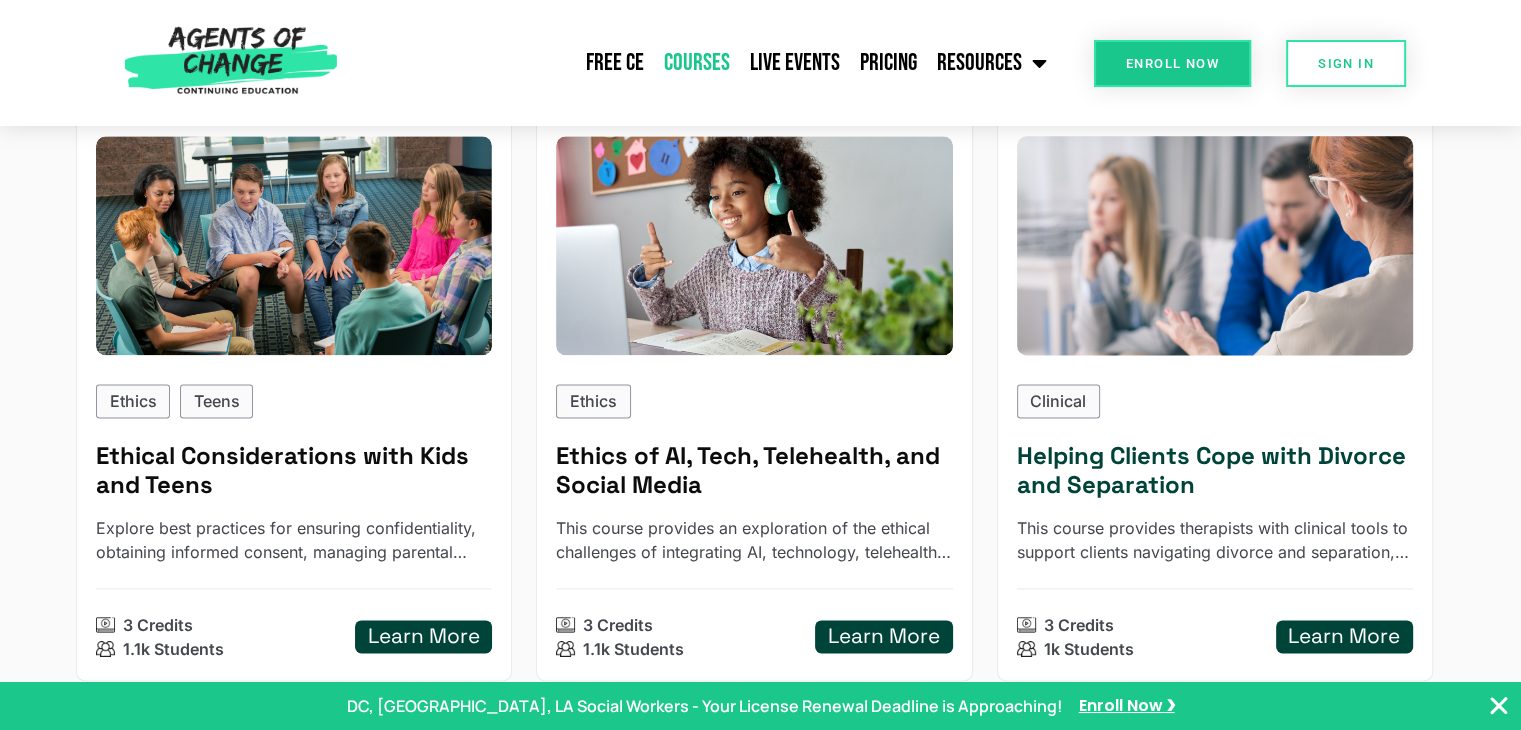 click on "Helping Clients Cope with Divorce and Separation" at bounding box center (1215, 471) 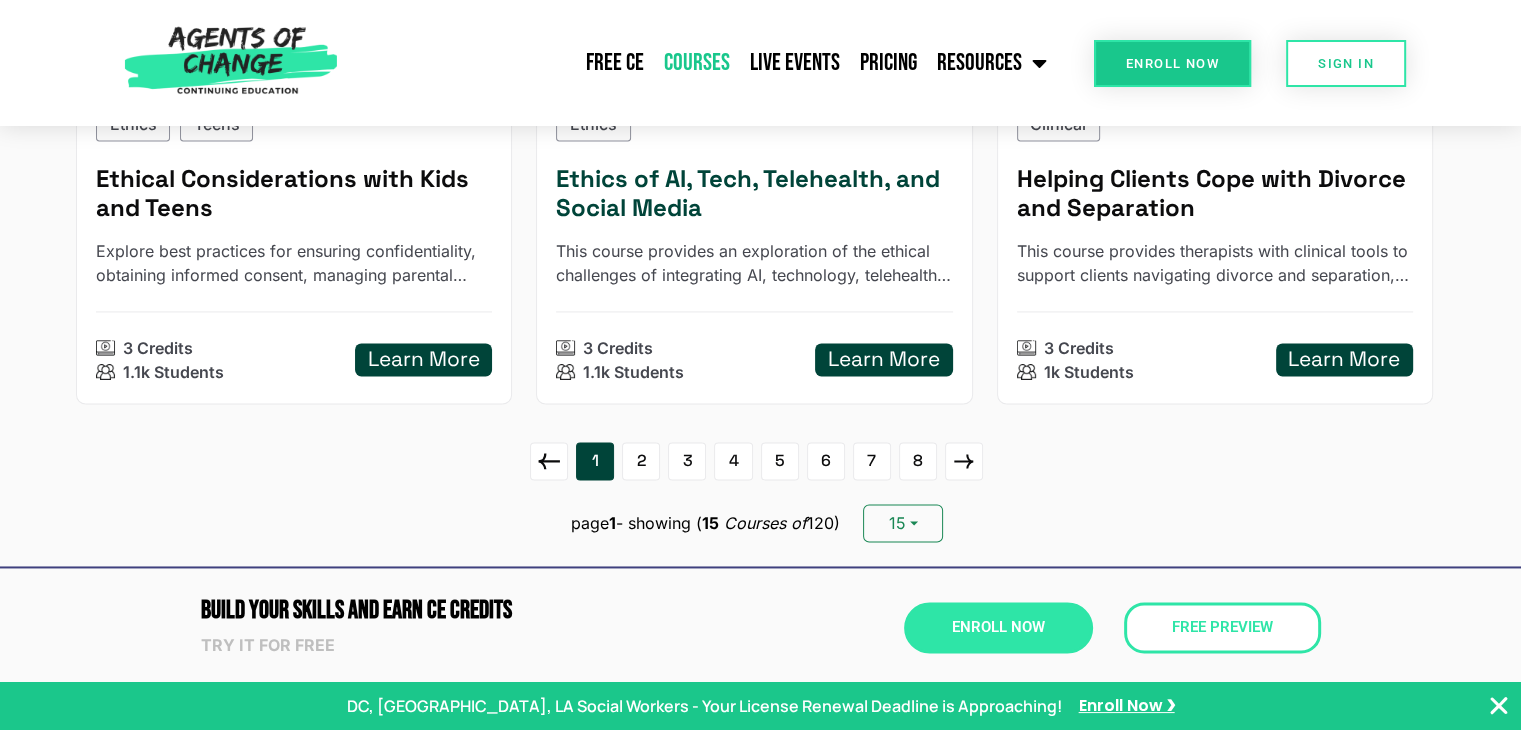 scroll, scrollTop: 3000, scrollLeft: 0, axis: vertical 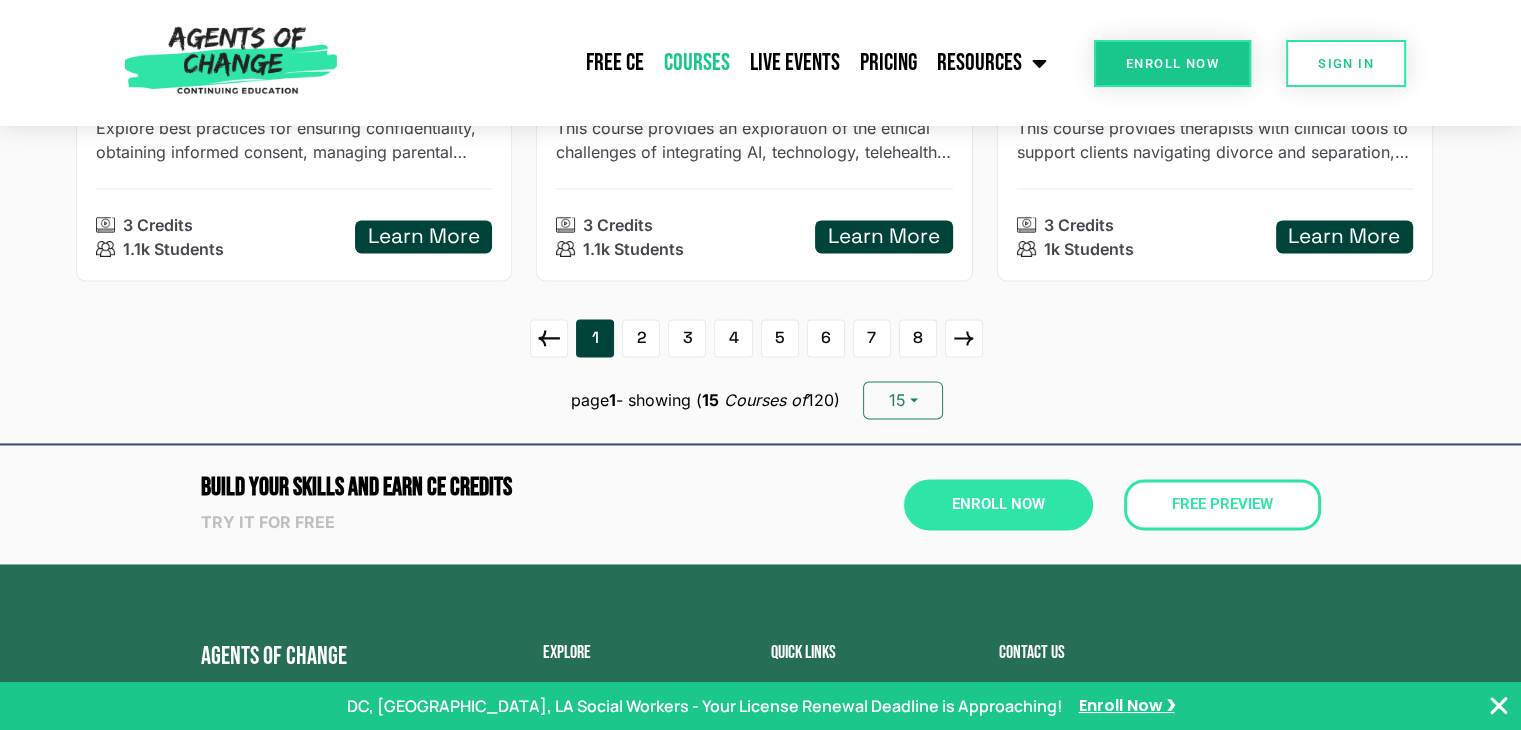 click on "1" at bounding box center (595, 338) 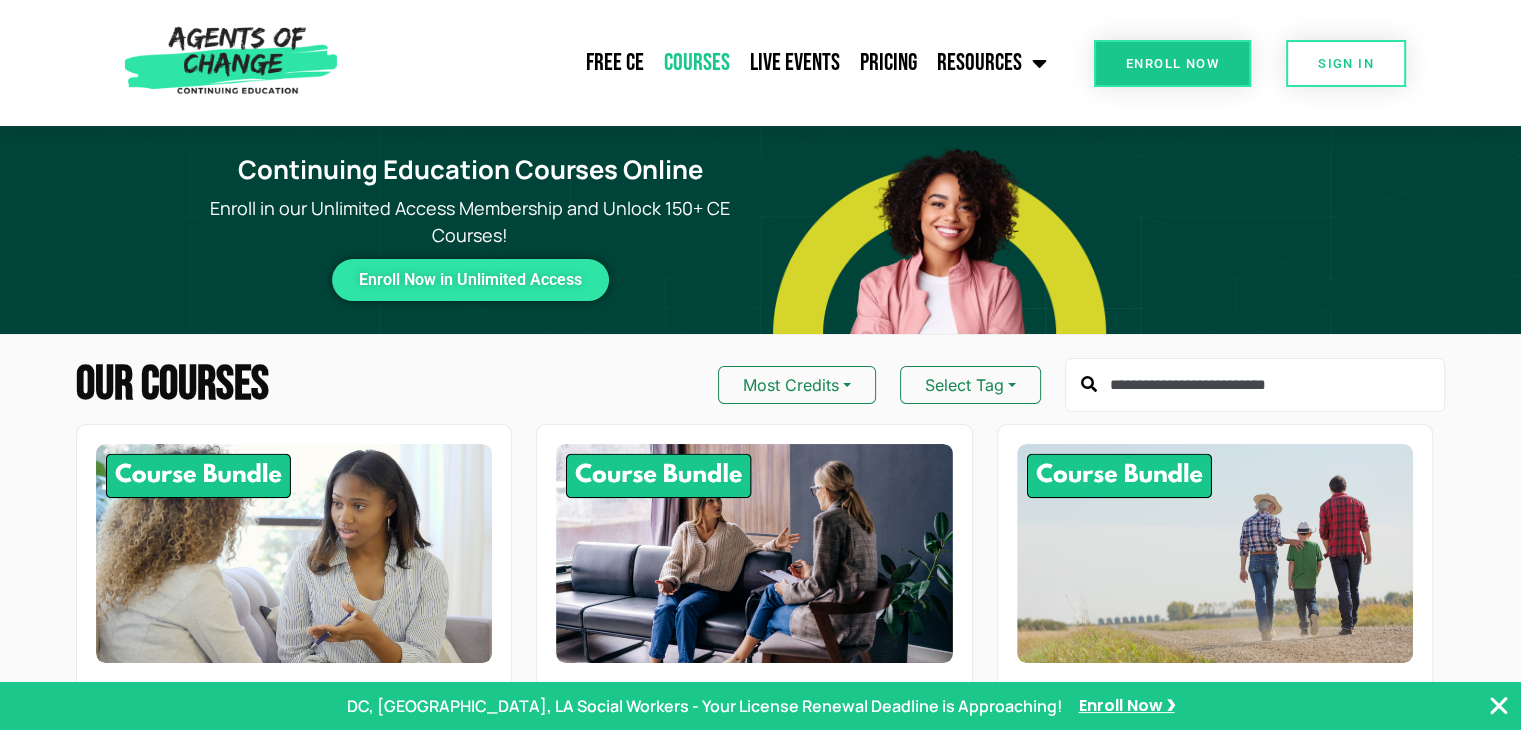 scroll, scrollTop: 0, scrollLeft: 0, axis: both 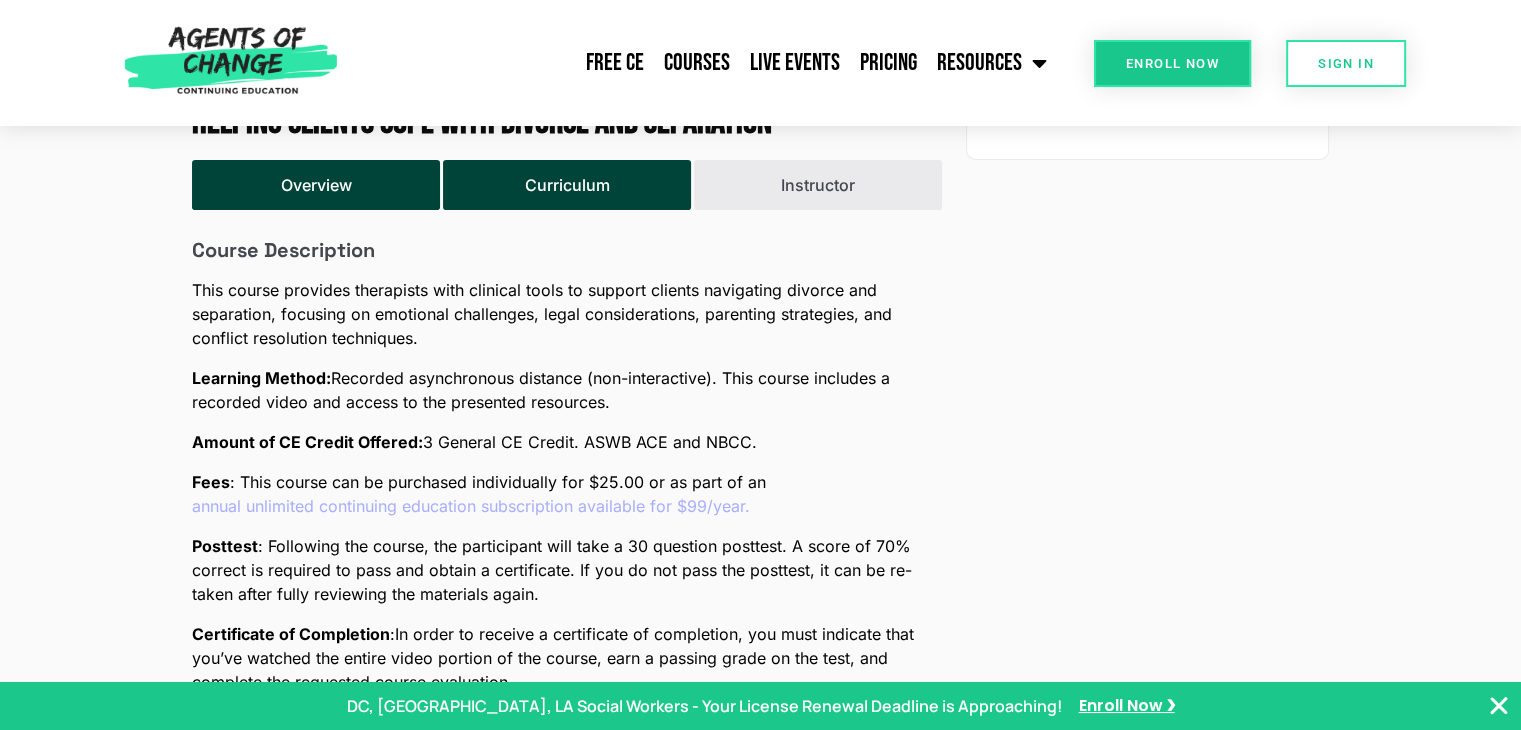 click on "Curriculum" at bounding box center [567, 185] 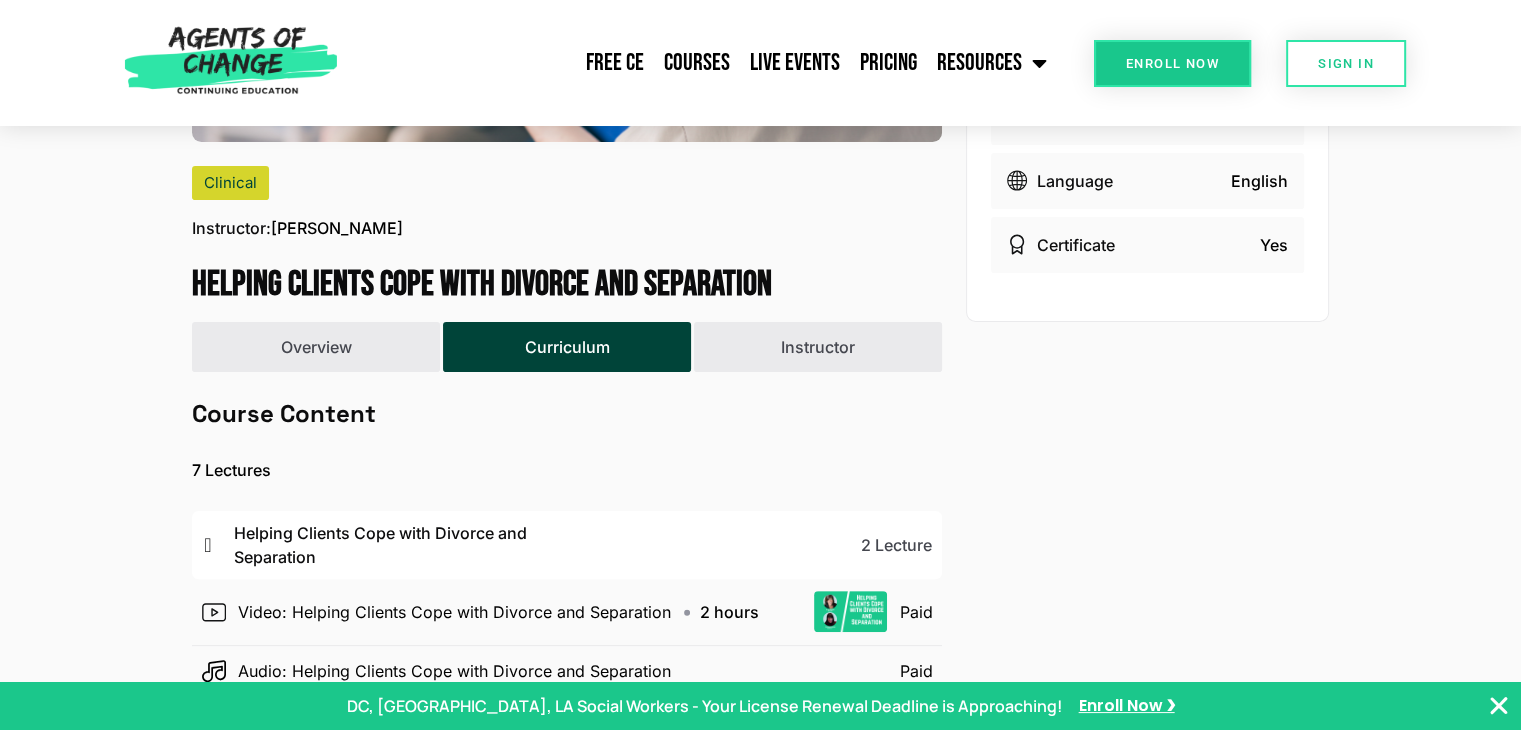 scroll, scrollTop: 400, scrollLeft: 0, axis: vertical 